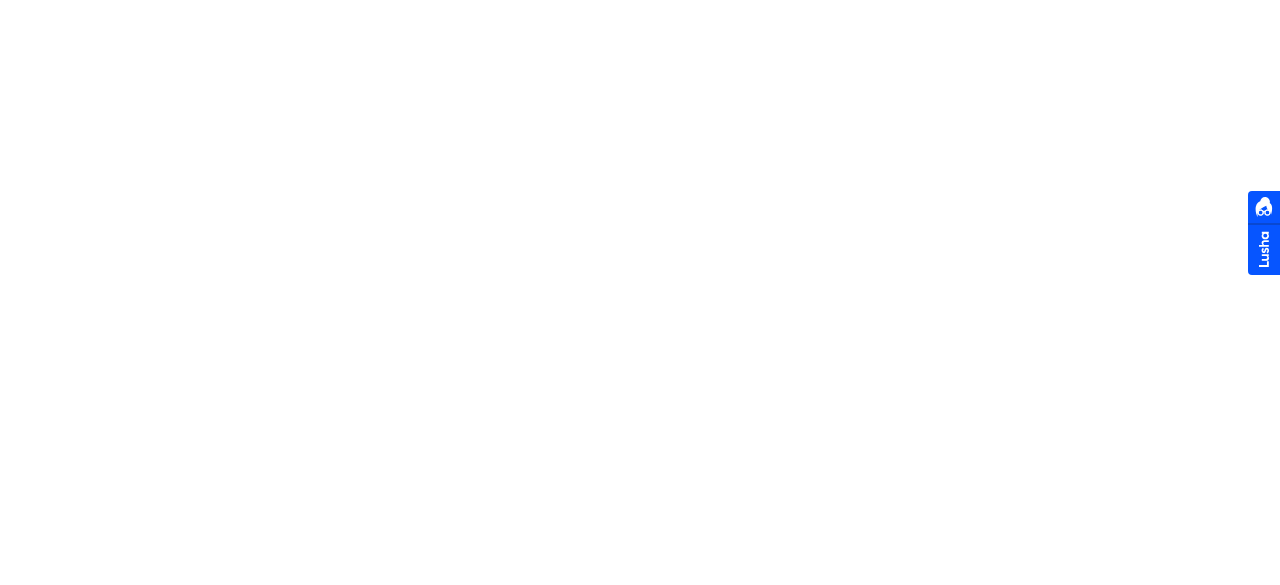 scroll, scrollTop: 0, scrollLeft: 0, axis: both 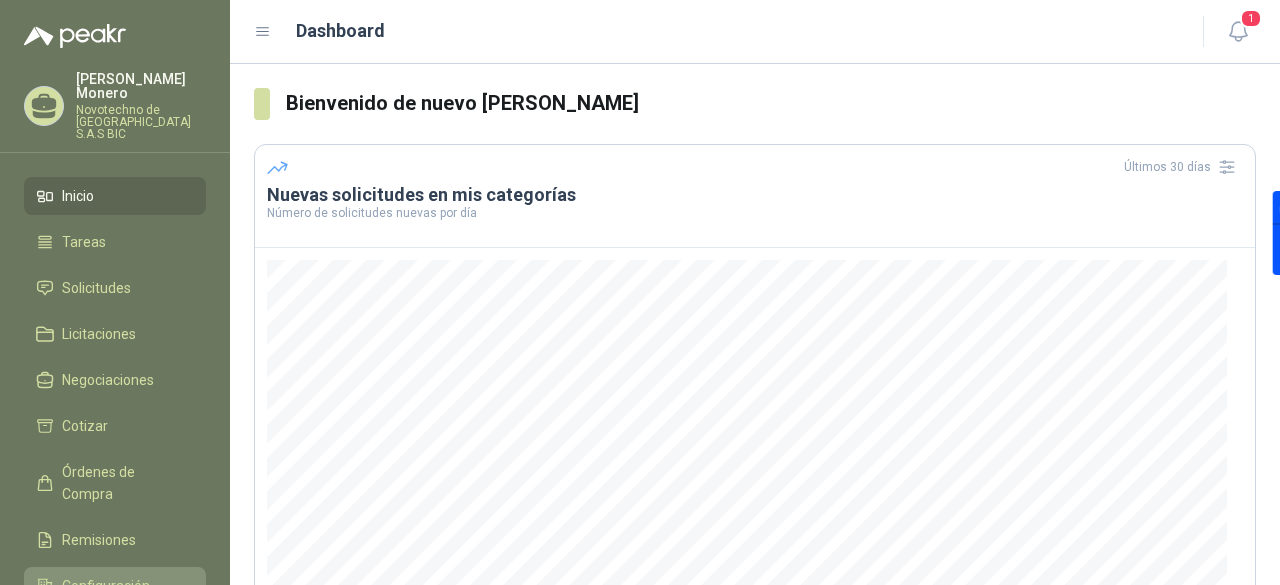 click on "Configuración" at bounding box center (106, 586) 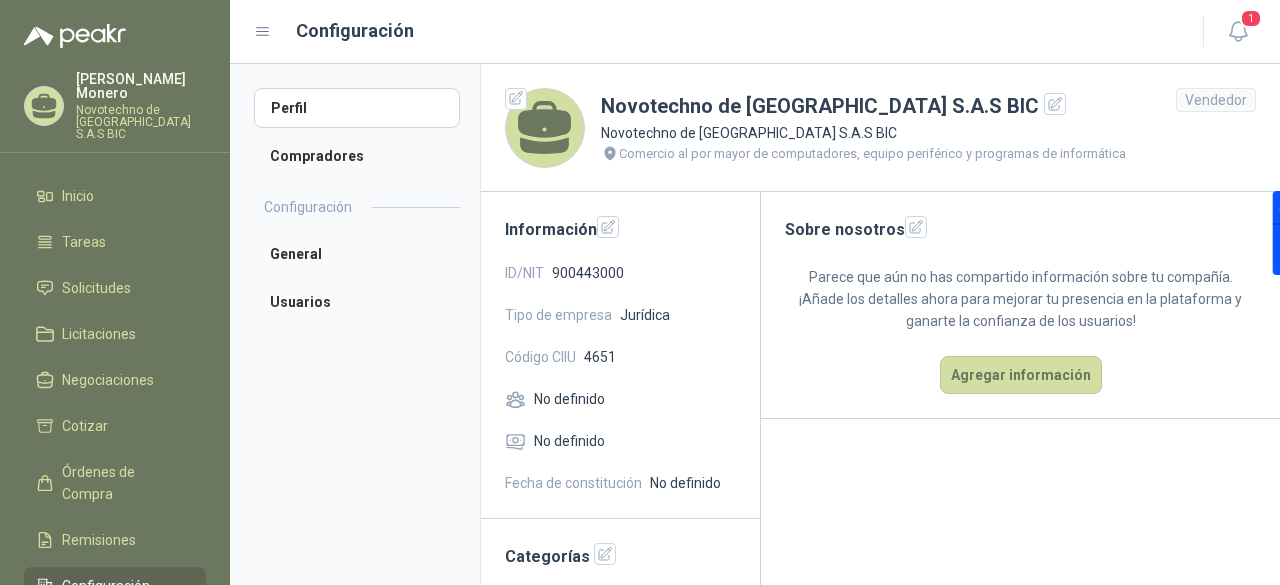 scroll, scrollTop: 67, scrollLeft: 0, axis: vertical 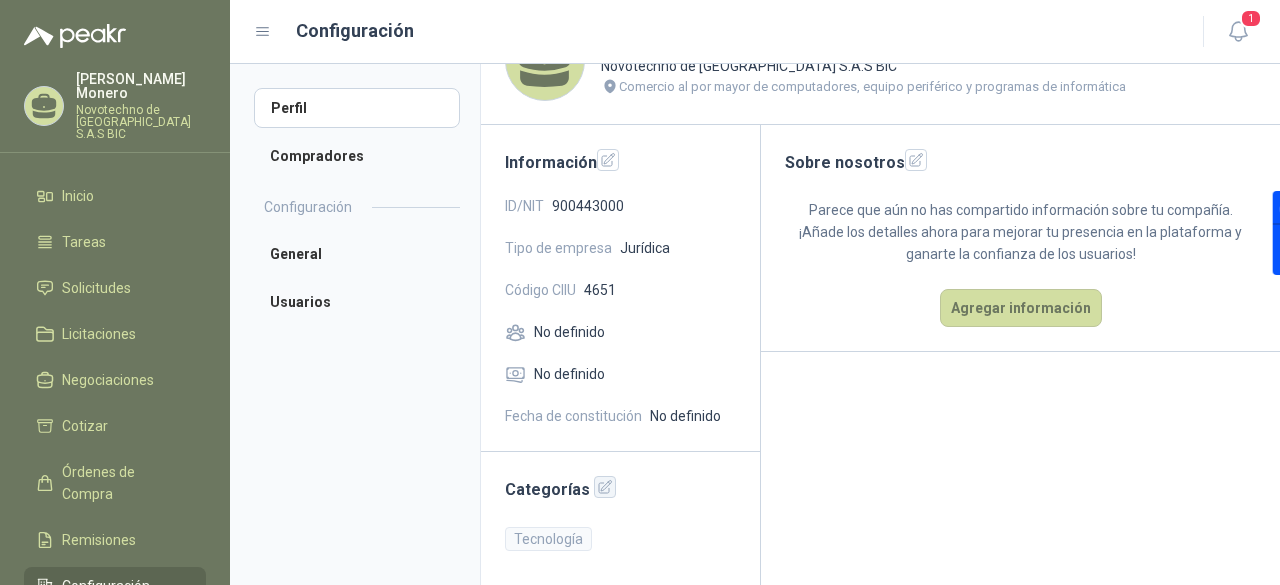 click 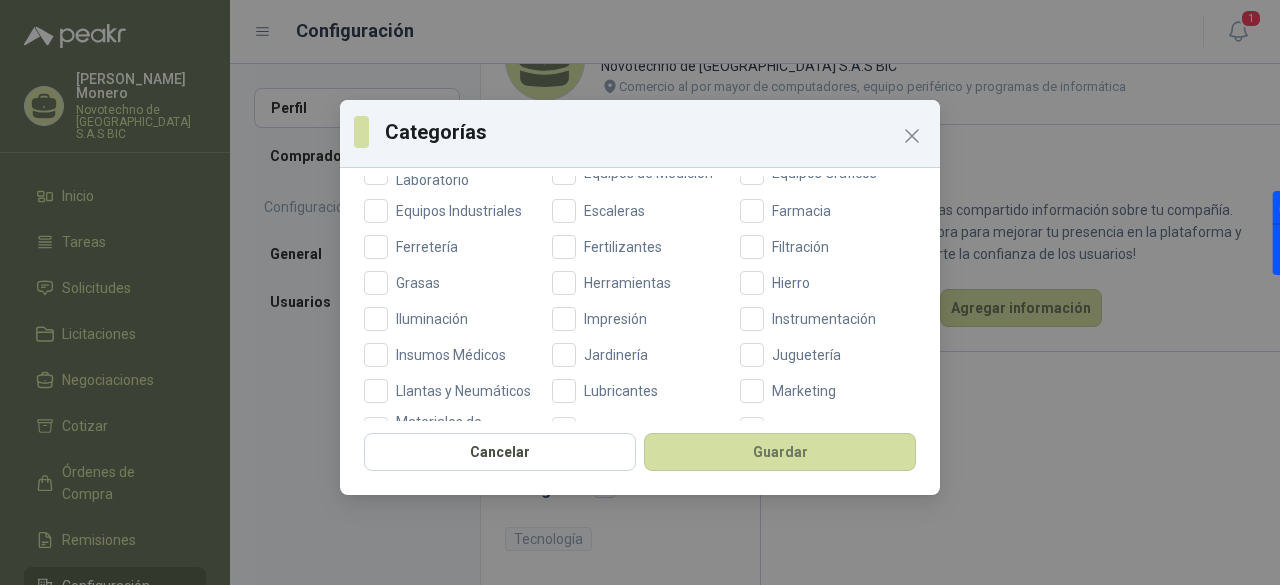 scroll, scrollTop: 238, scrollLeft: 0, axis: vertical 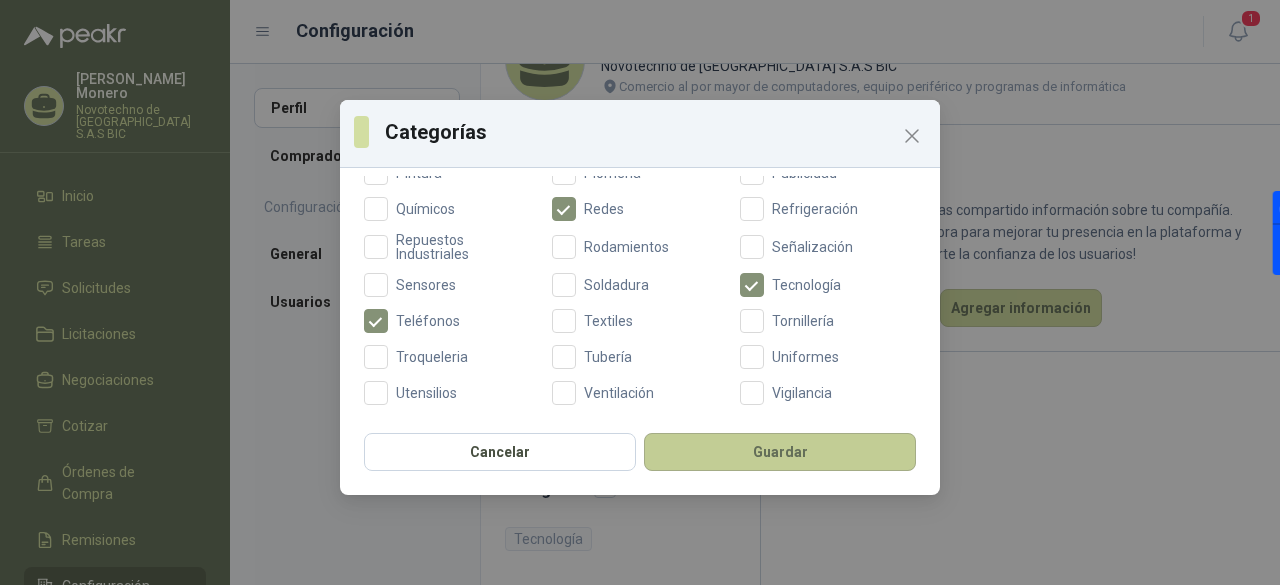 click on "Guardar" at bounding box center [780, 452] 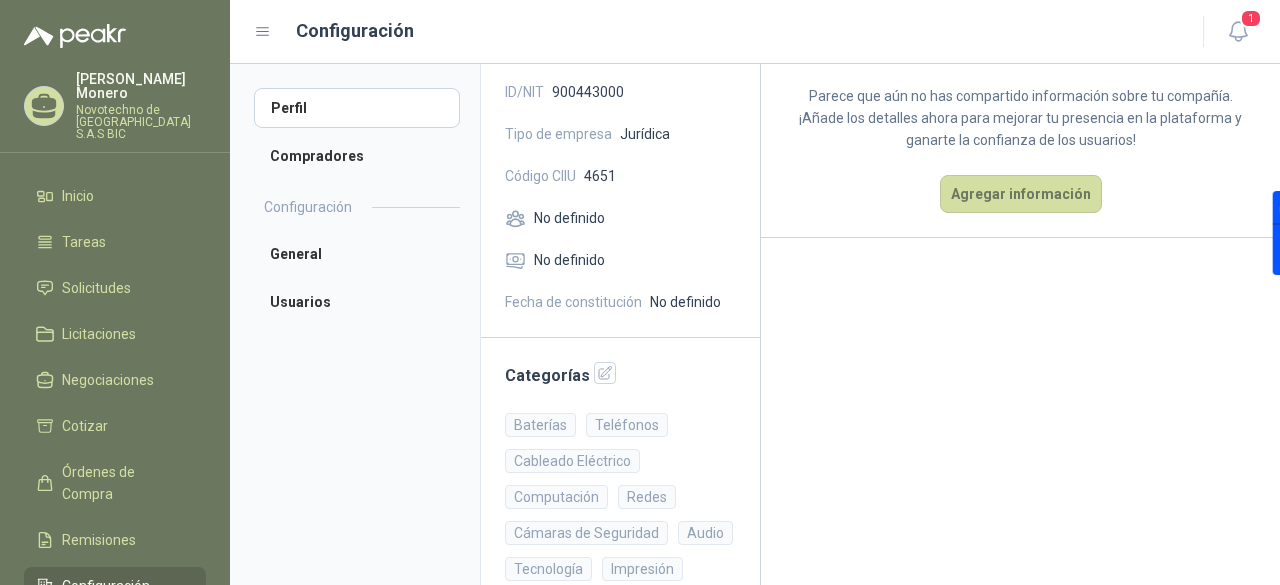 scroll, scrollTop: 247, scrollLeft: 0, axis: vertical 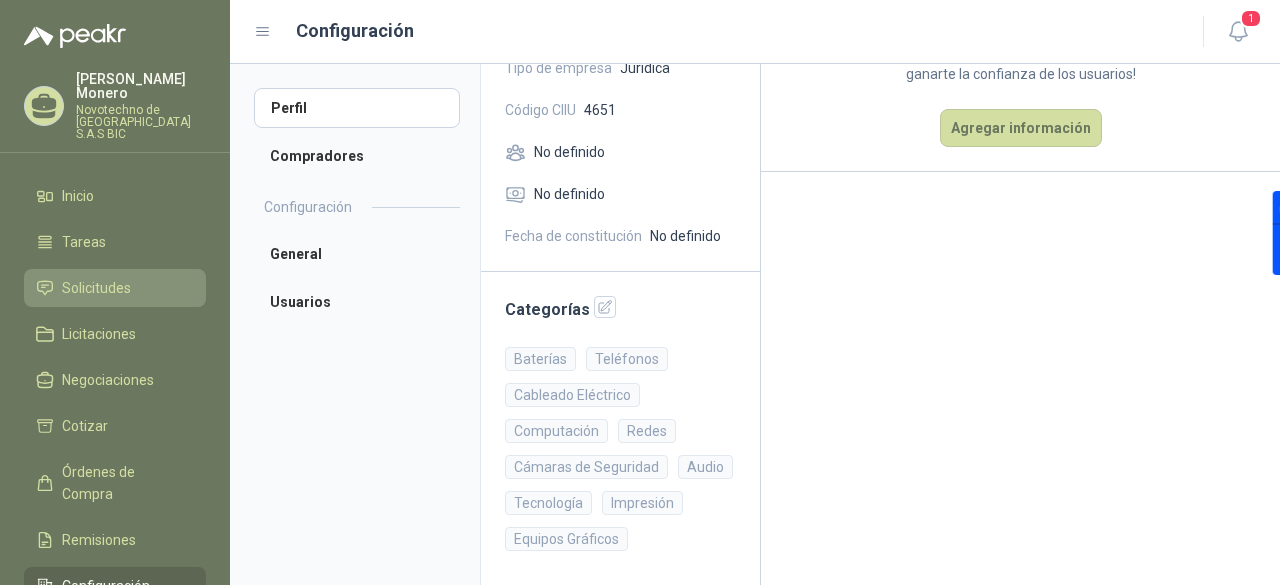 click on "Solicitudes" at bounding box center [96, 288] 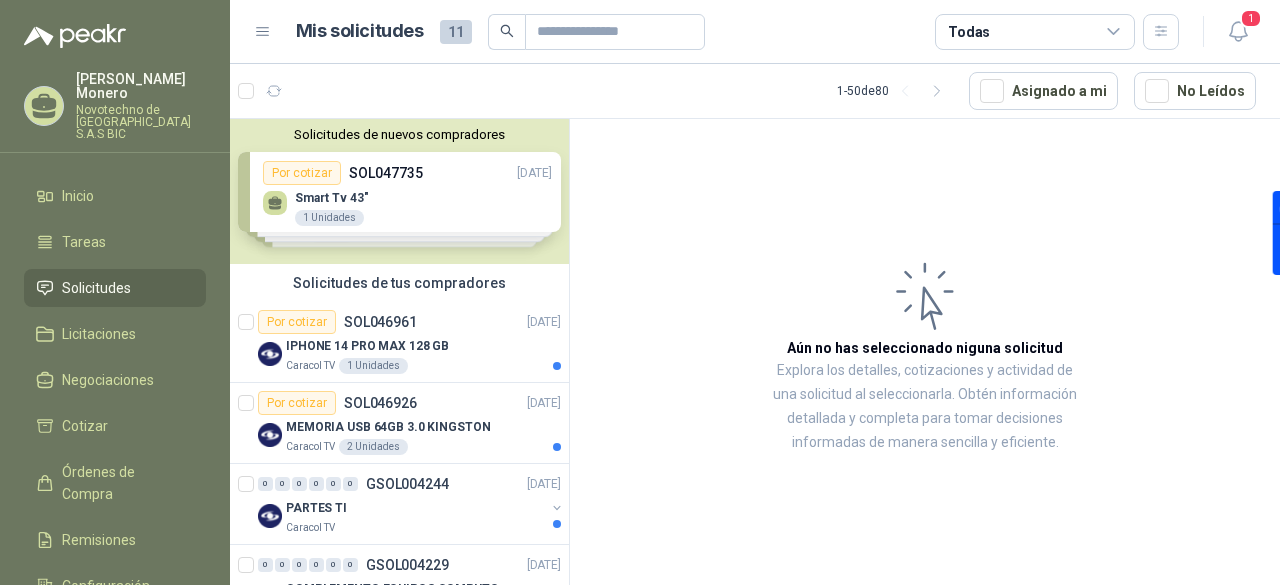 click on "Manuales y ayuda" at bounding box center [119, 632] 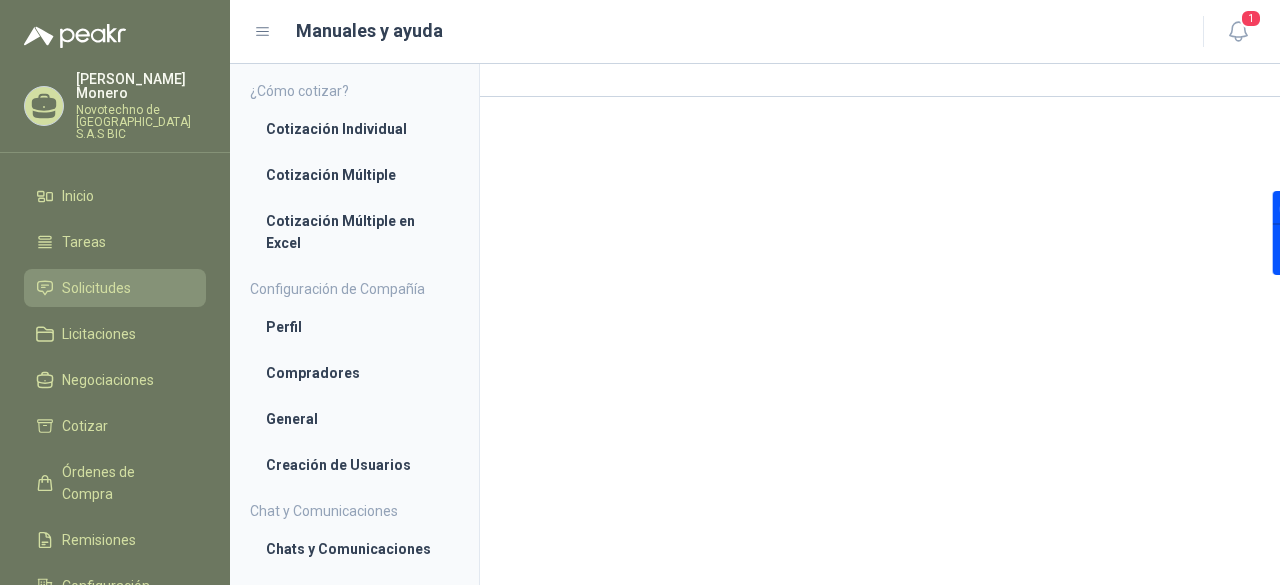 click on "Solicitudes" at bounding box center (96, 288) 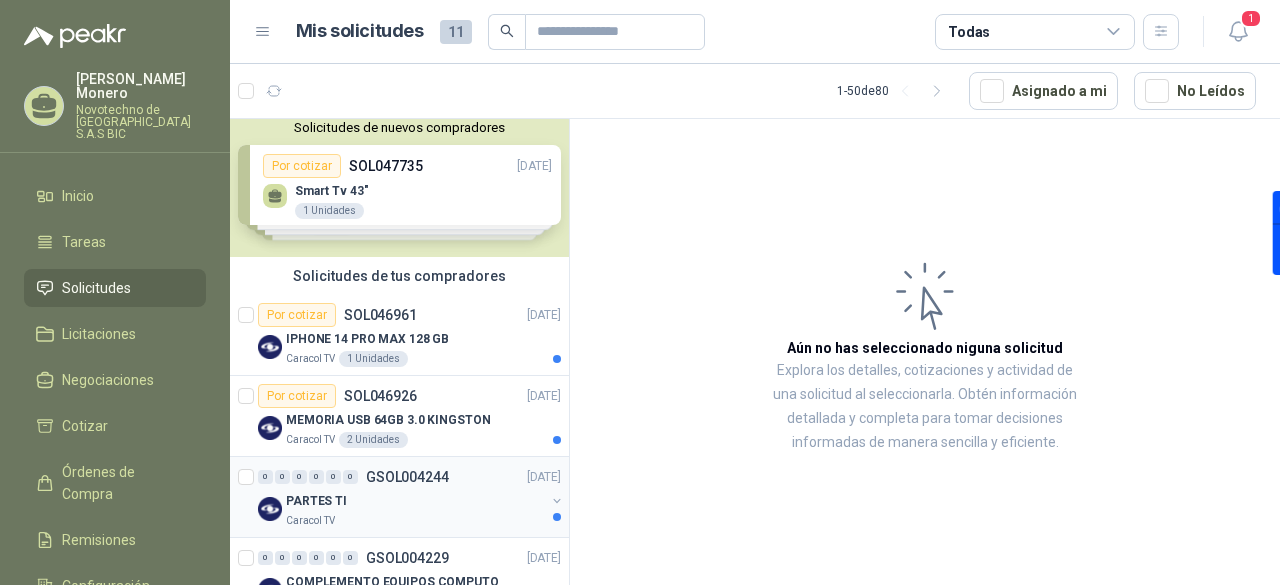 scroll, scrollTop: 6, scrollLeft: 0, axis: vertical 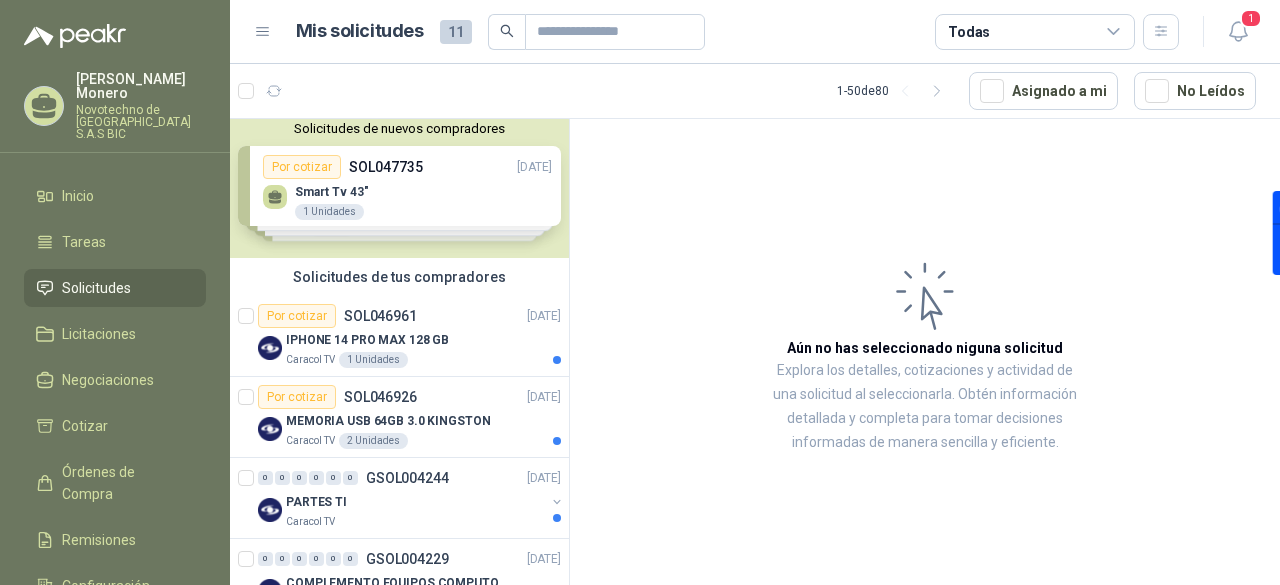 click on "Manuales y ayuda" at bounding box center (119, 632) 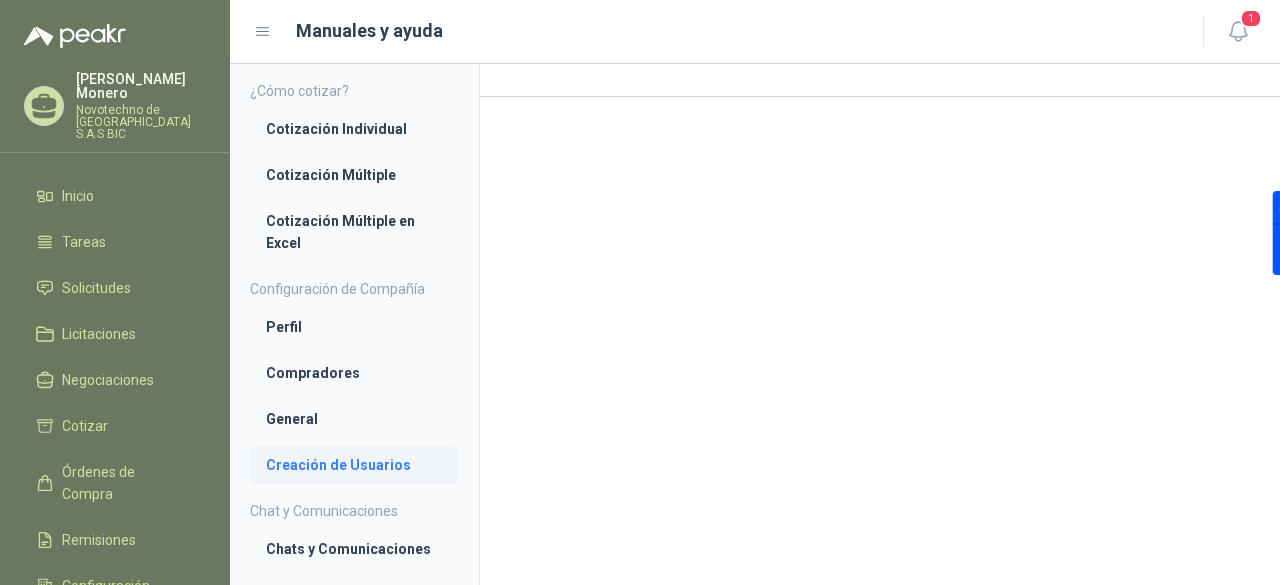 click on "Creación de Usuarios" at bounding box center (354, 465) 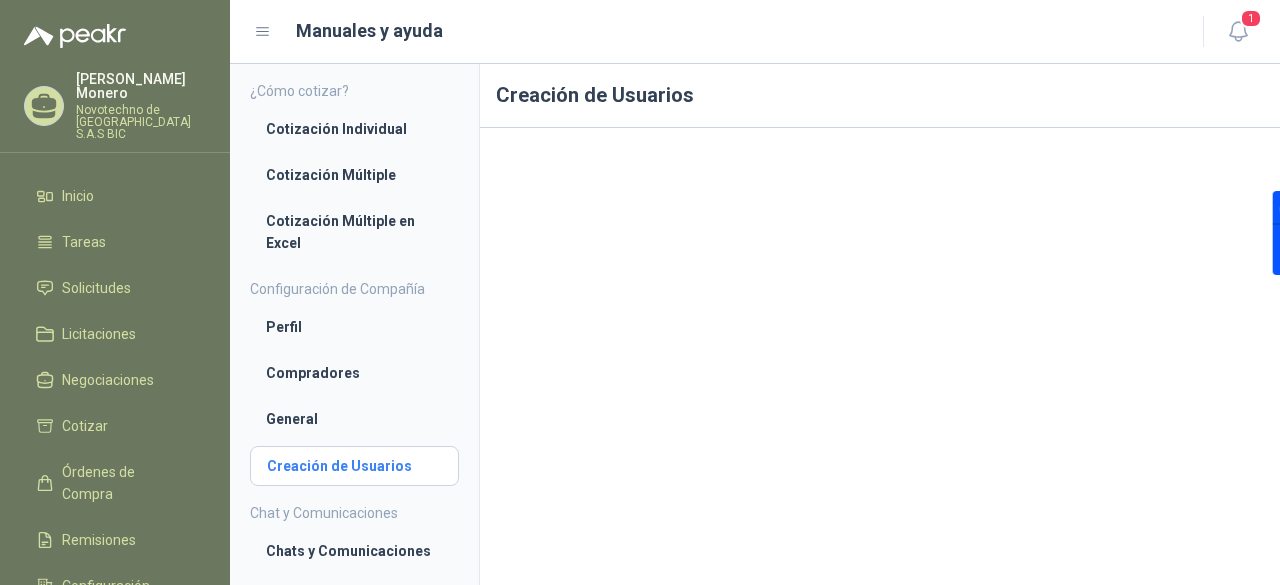 scroll, scrollTop: 220, scrollLeft: 0, axis: vertical 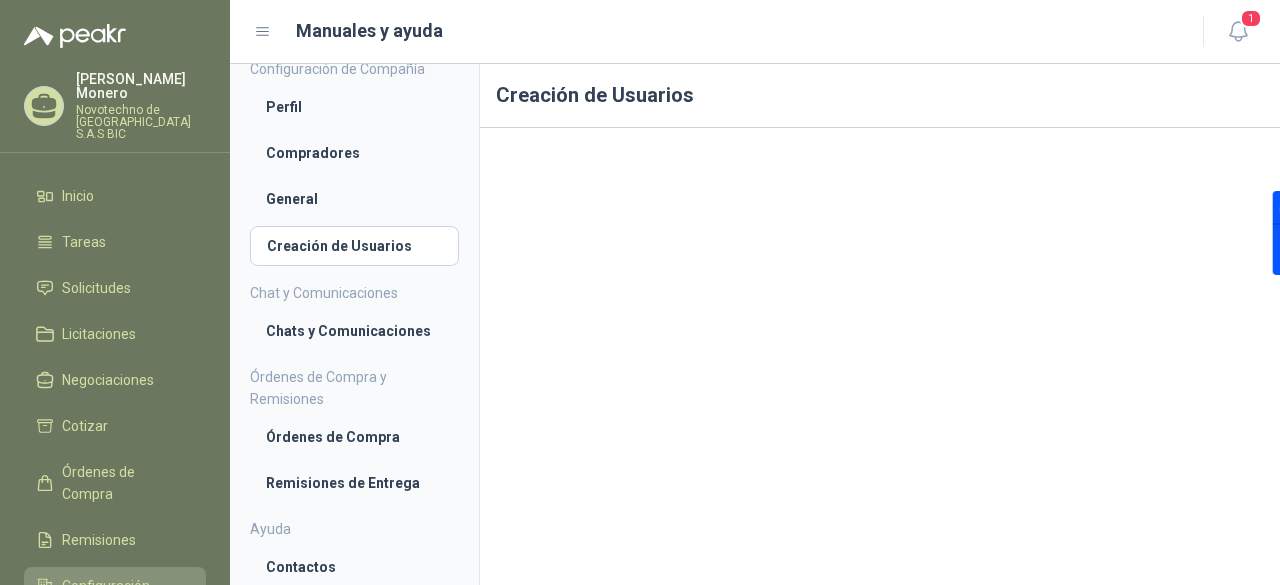 click on "Configuración" at bounding box center [106, 586] 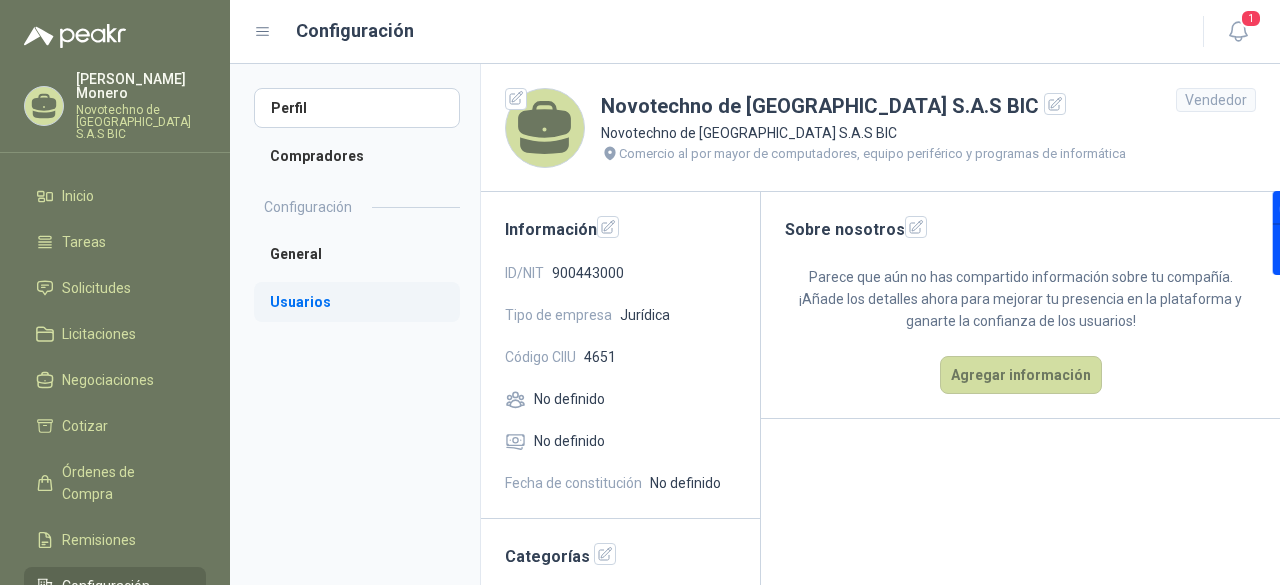 click on "Usuarios" at bounding box center [357, 302] 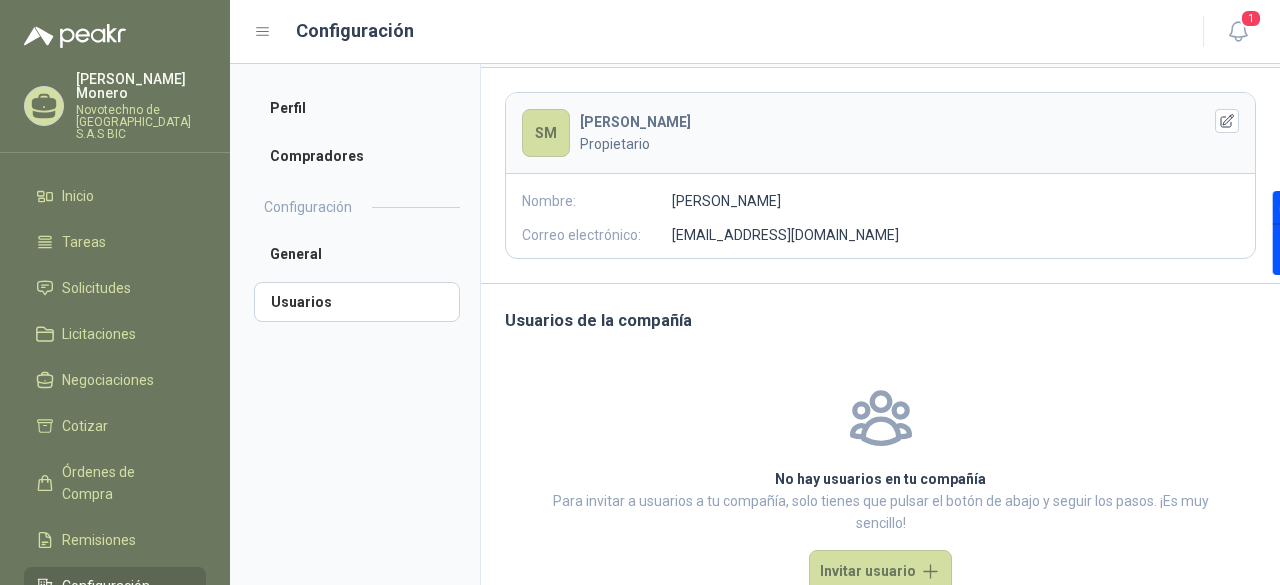 scroll, scrollTop: 177, scrollLeft: 0, axis: vertical 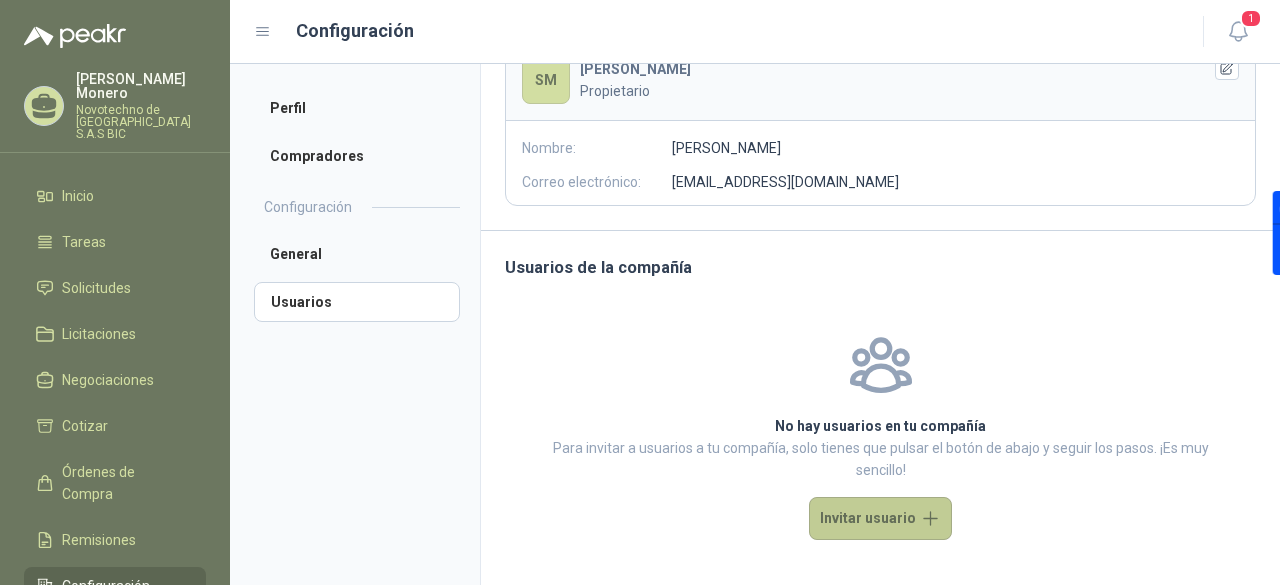 click on "Invitar usuario" at bounding box center [880, 518] 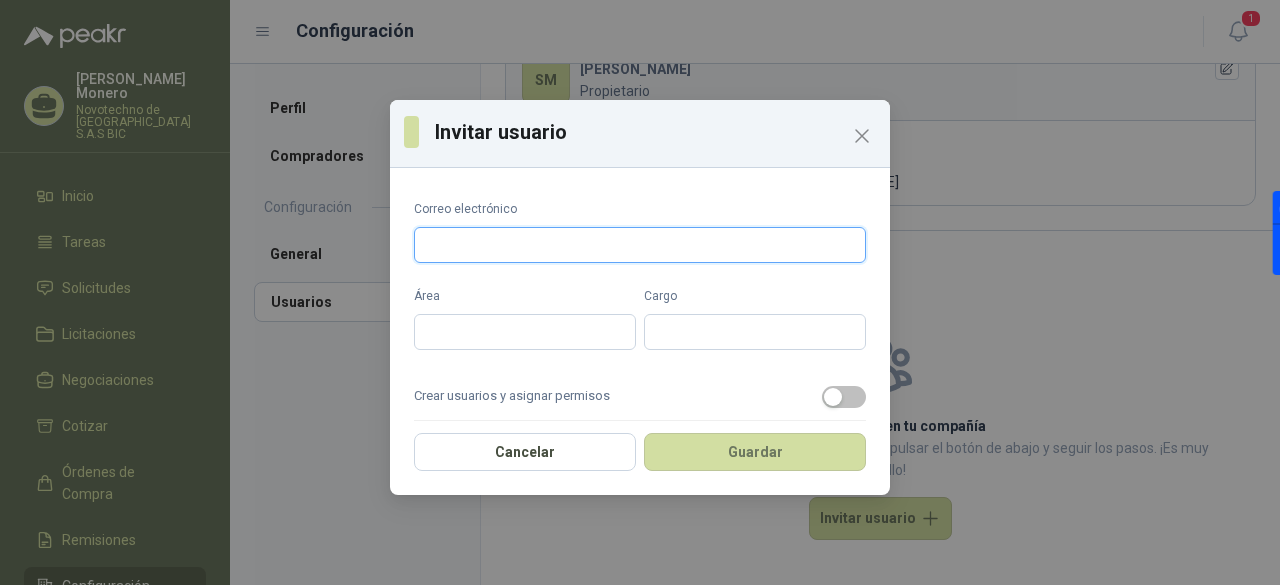 click on "Correo electrónico" at bounding box center [640, 245] 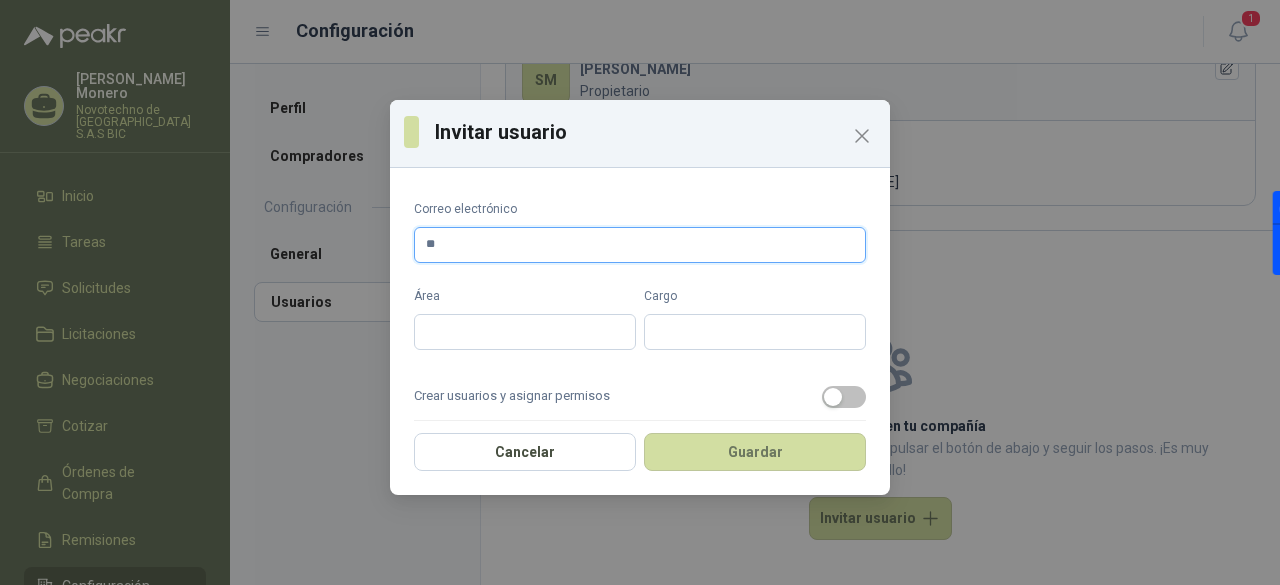 type on "**********" 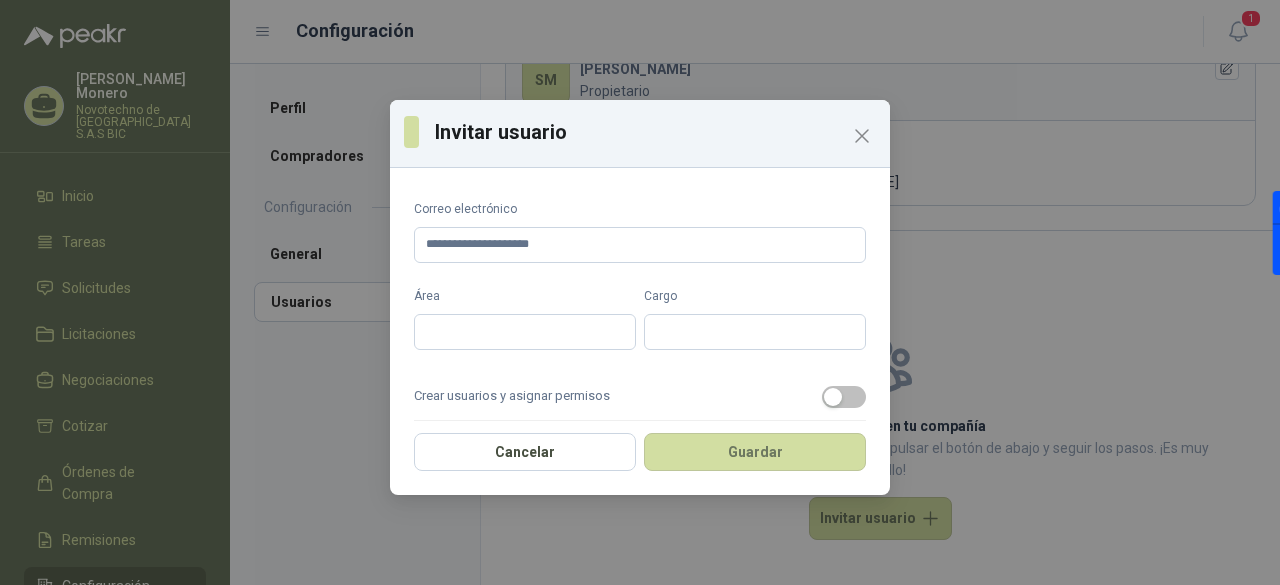 click on "**********" at bounding box center (640, 475) 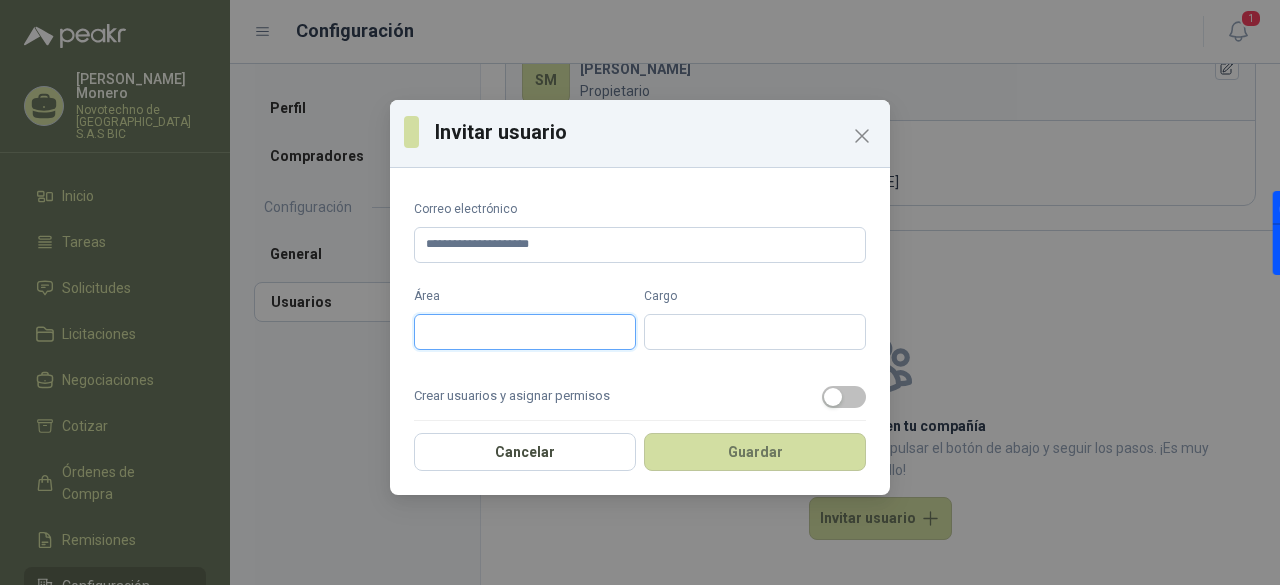 click on "Área" at bounding box center (525, 332) 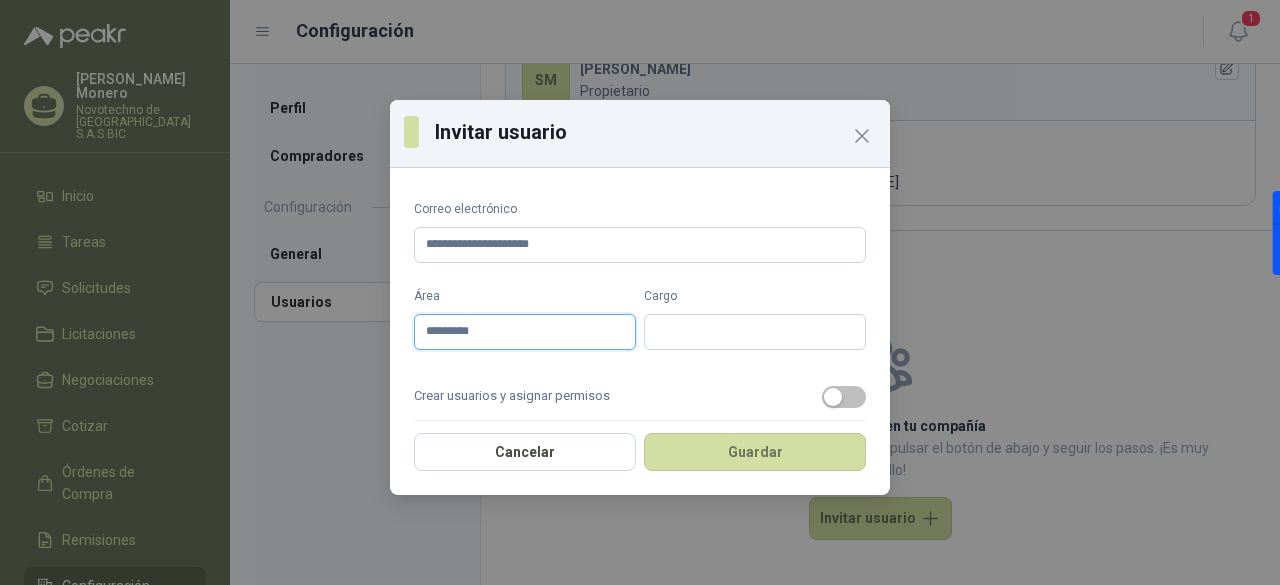 type on "*********" 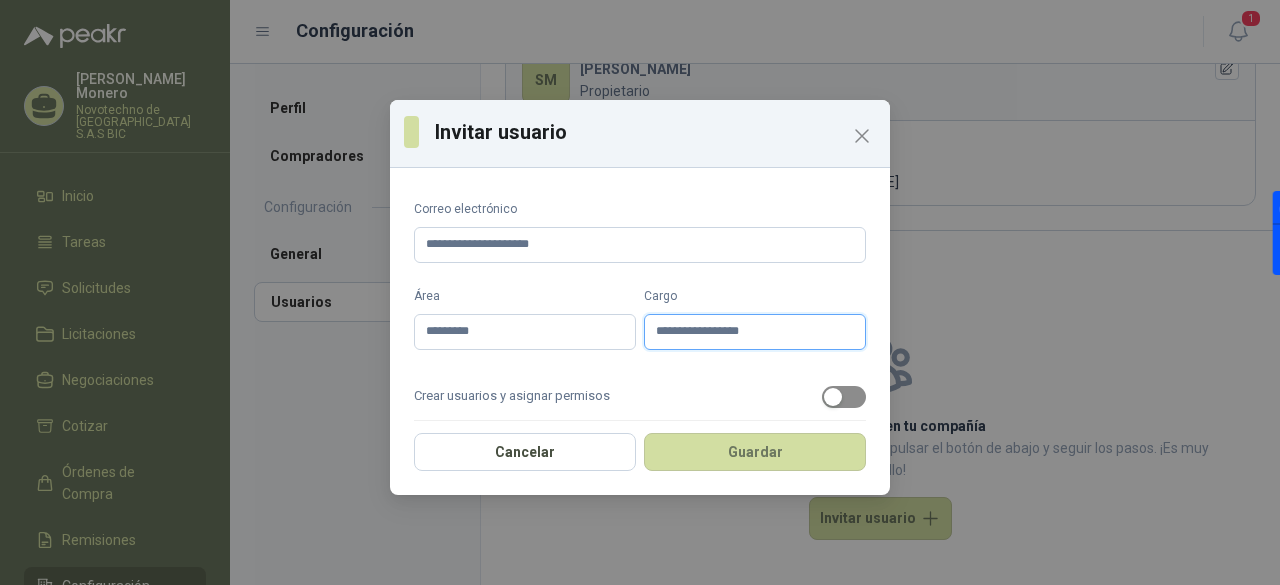 type on "**********" 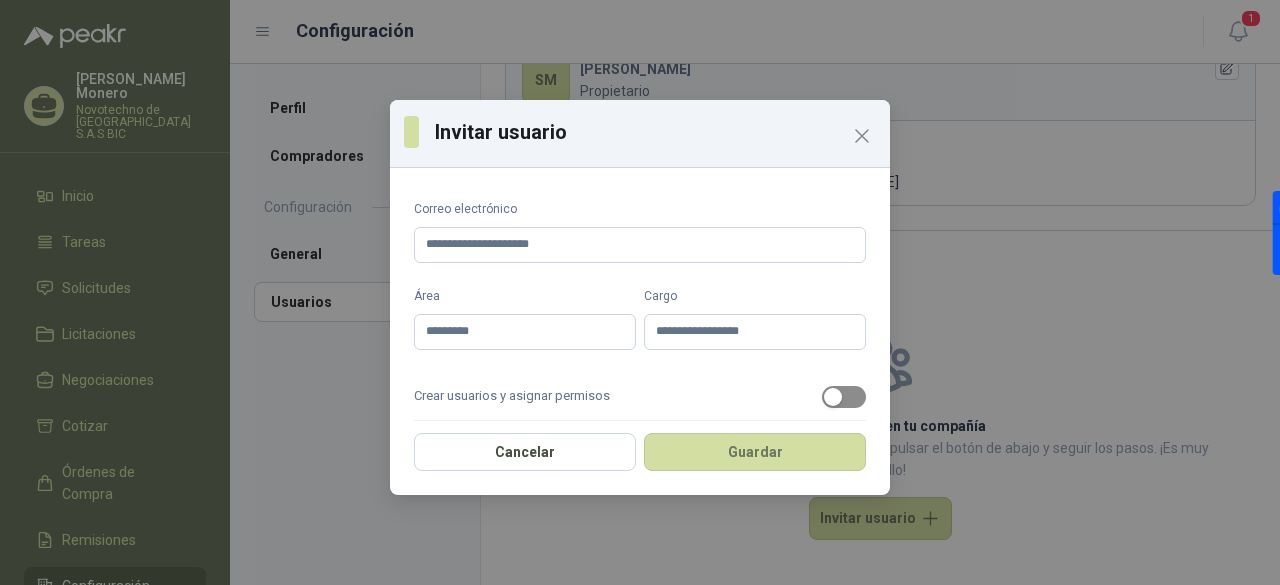 click at bounding box center (844, 397) 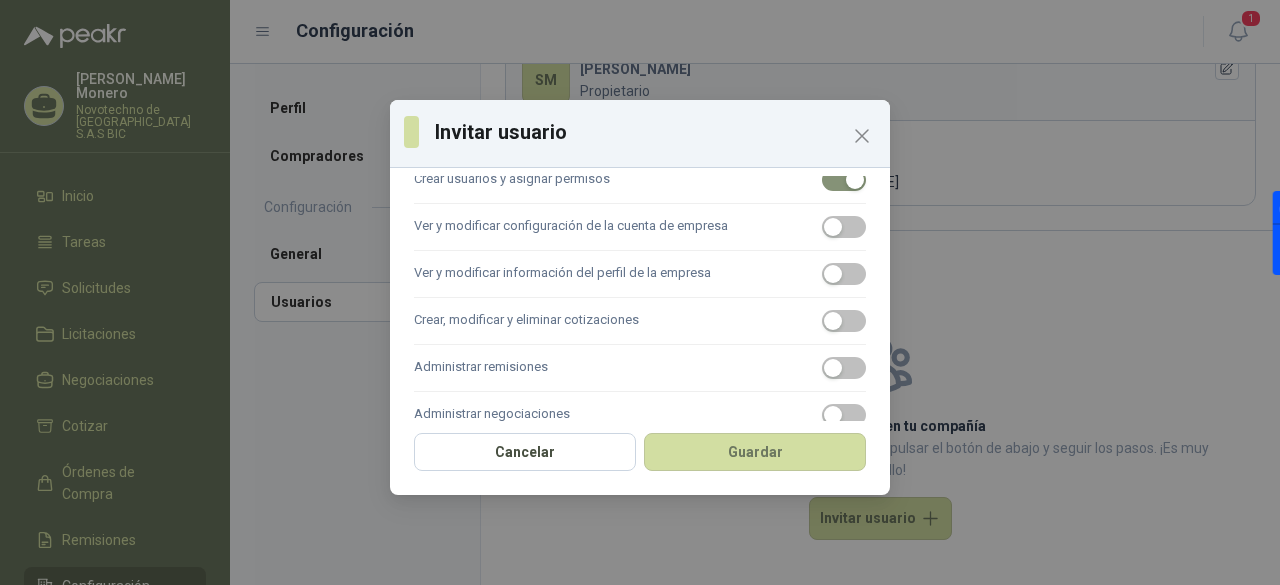 scroll, scrollTop: 159, scrollLeft: 0, axis: vertical 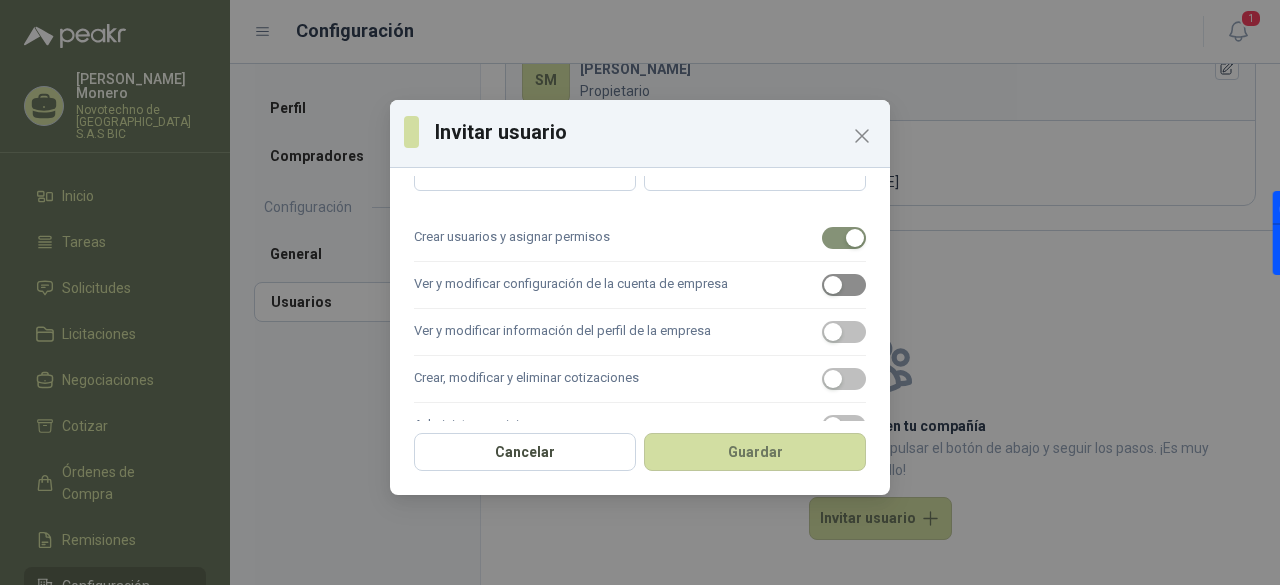 click at bounding box center (844, 285) 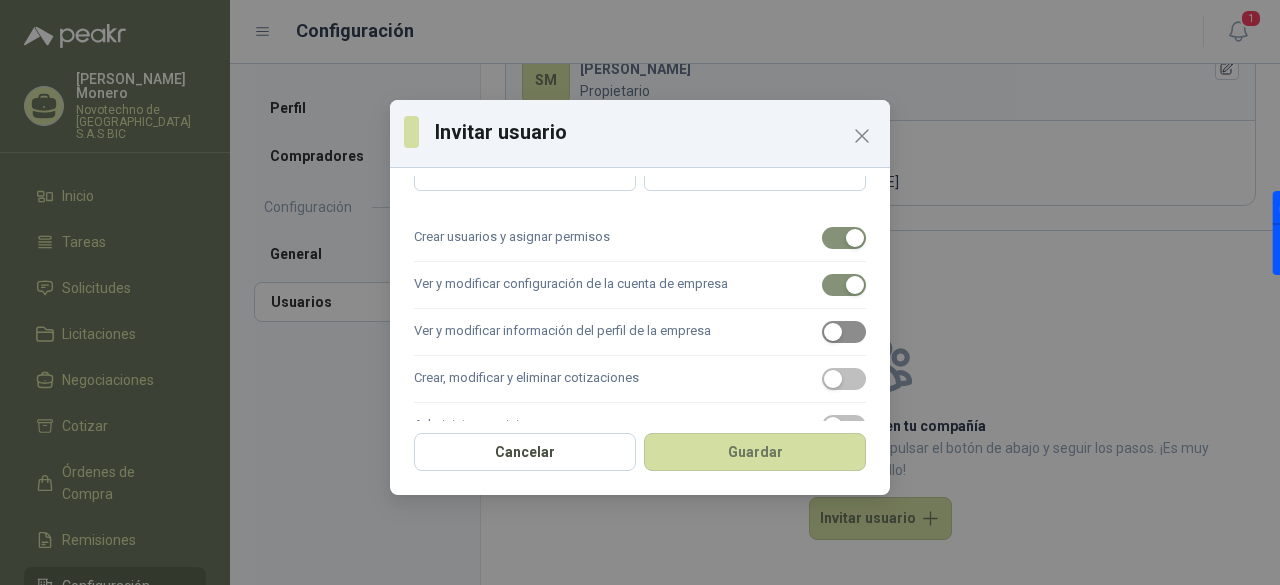 click at bounding box center (844, 332) 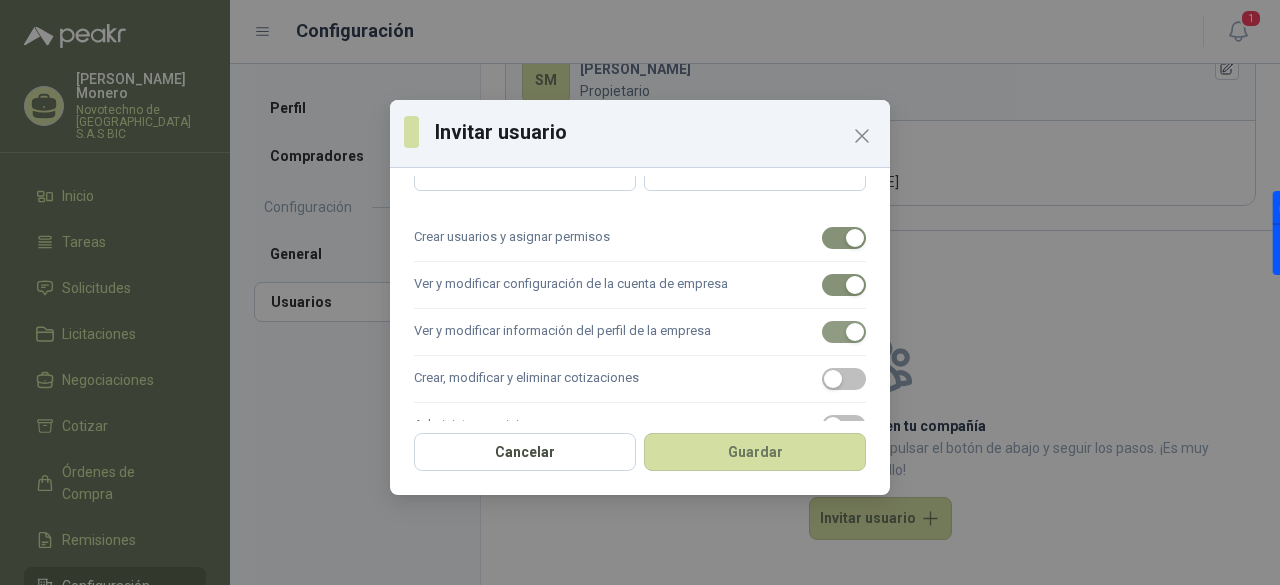scroll, scrollTop: 259, scrollLeft: 0, axis: vertical 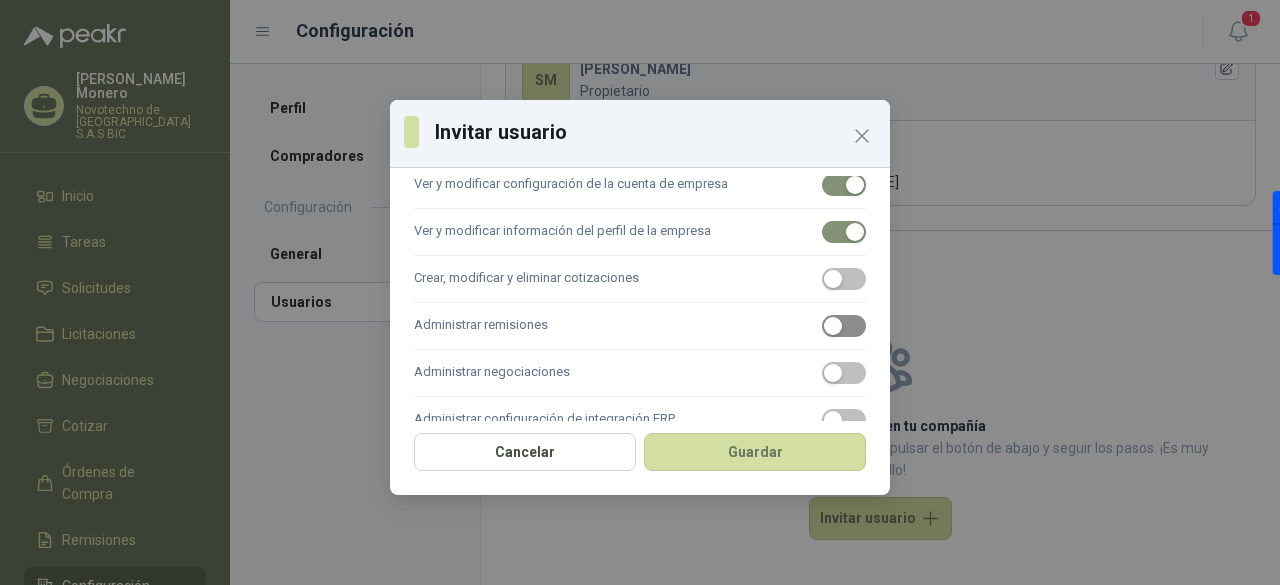 click at bounding box center (844, 326) 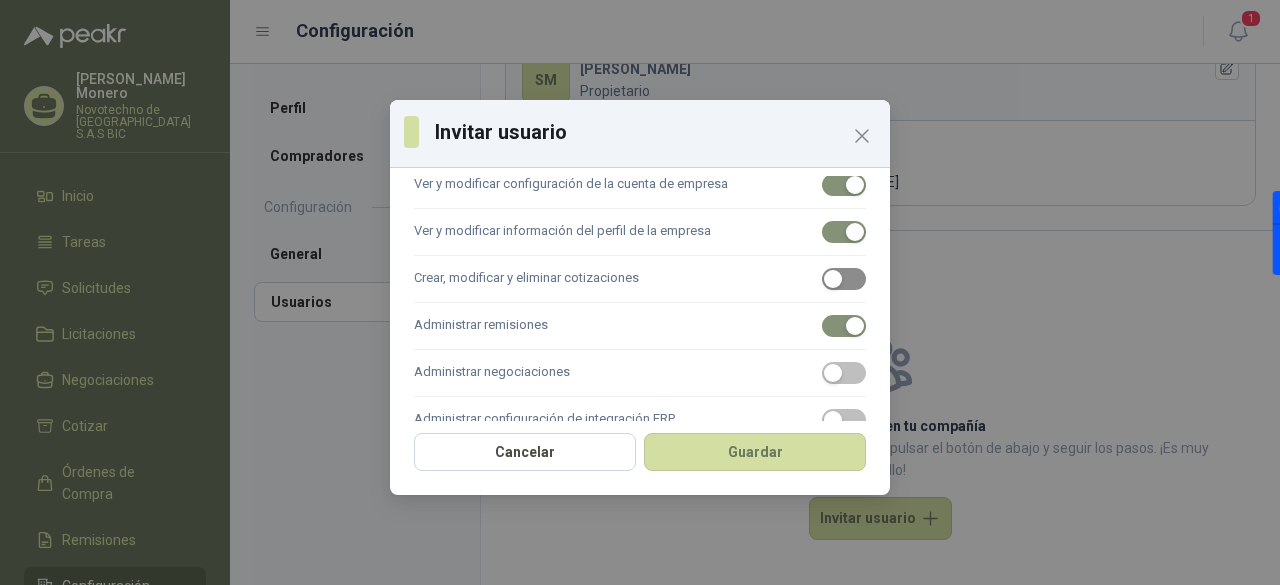 click at bounding box center [844, 279] 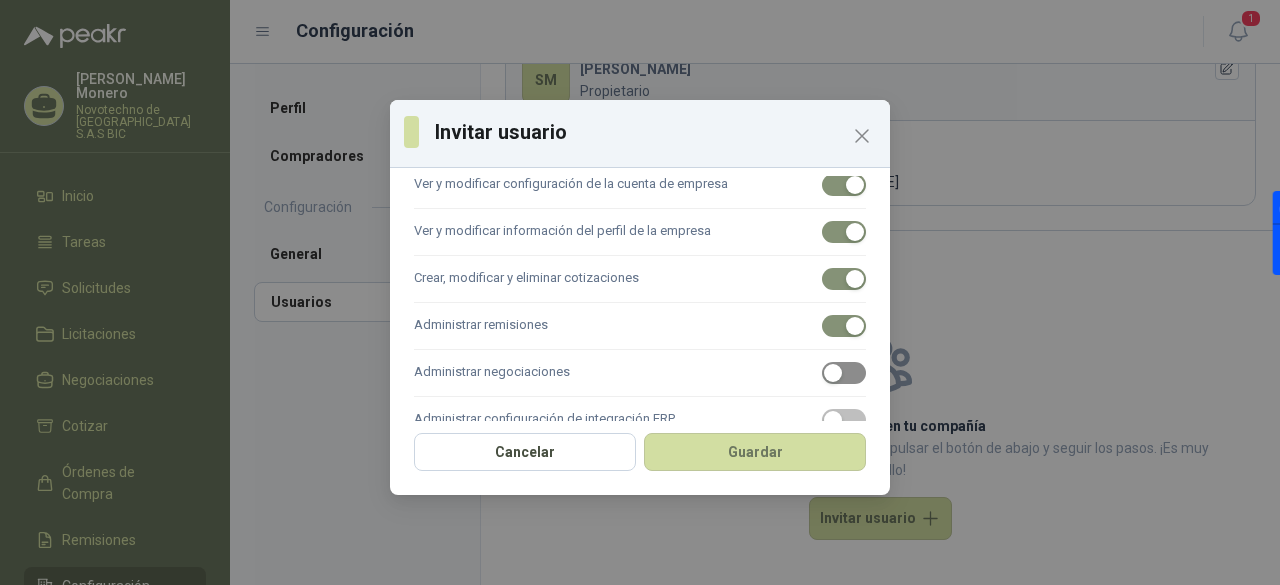 click at bounding box center [833, 373] 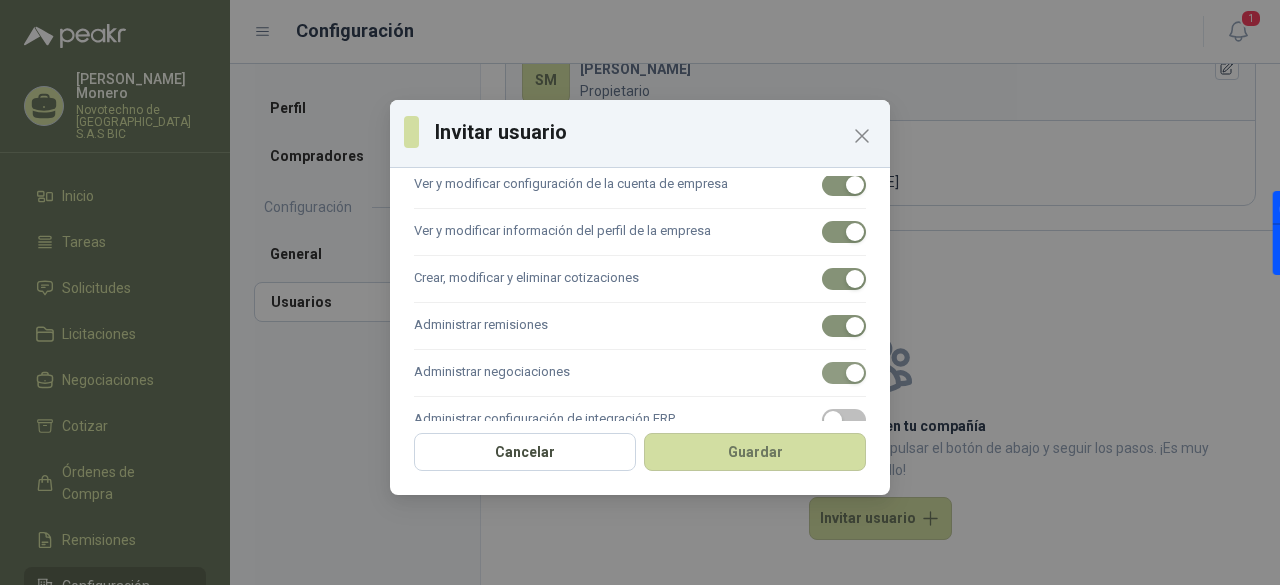scroll, scrollTop: 342, scrollLeft: 0, axis: vertical 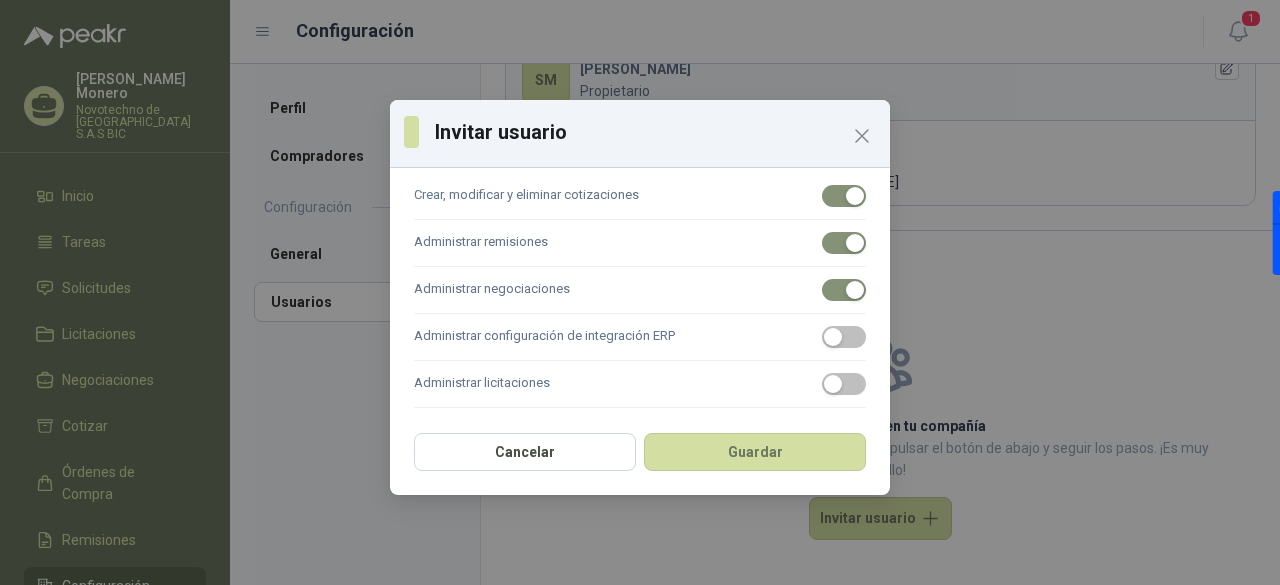 click on "Administrar licitaciones" at bounding box center (640, 384) 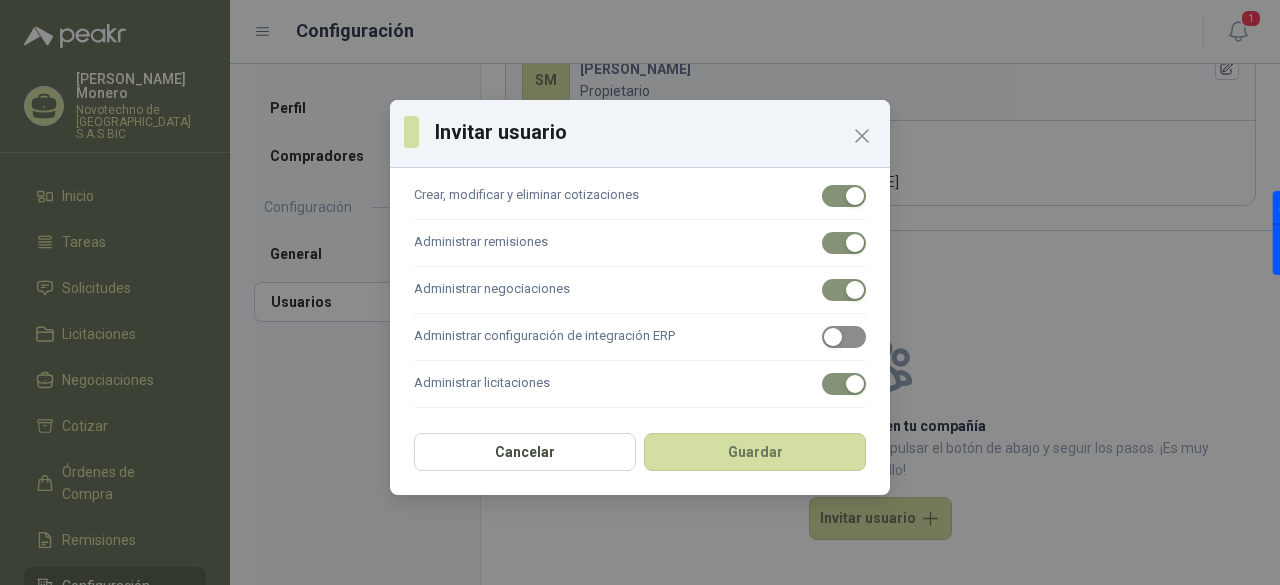click at bounding box center [833, 337] 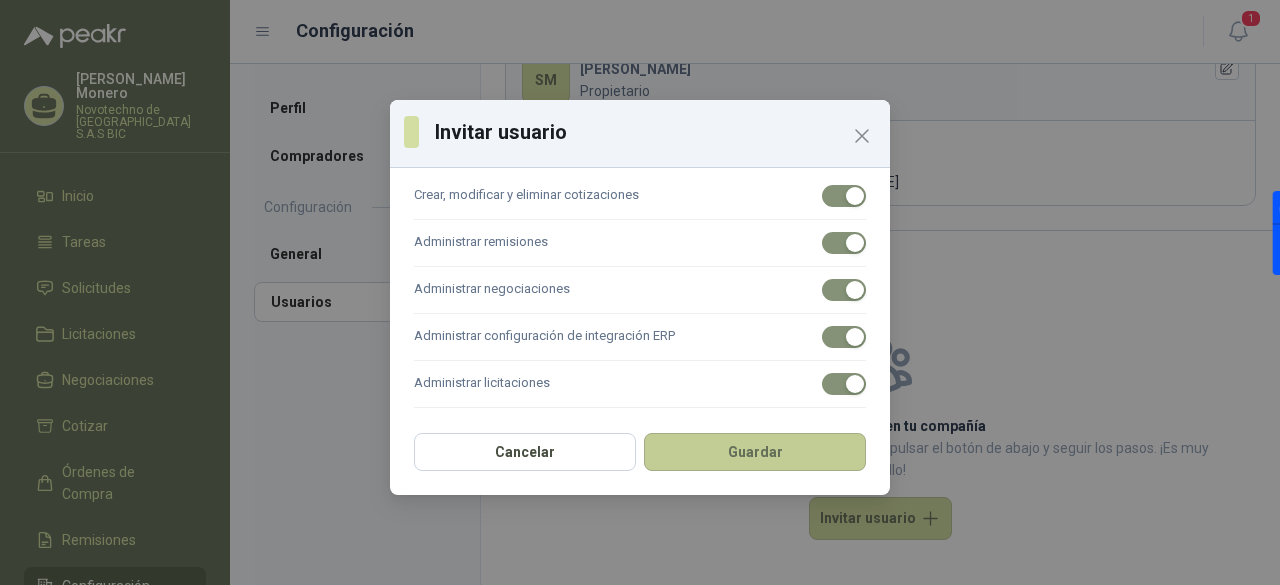 click on "Guardar" at bounding box center [755, 452] 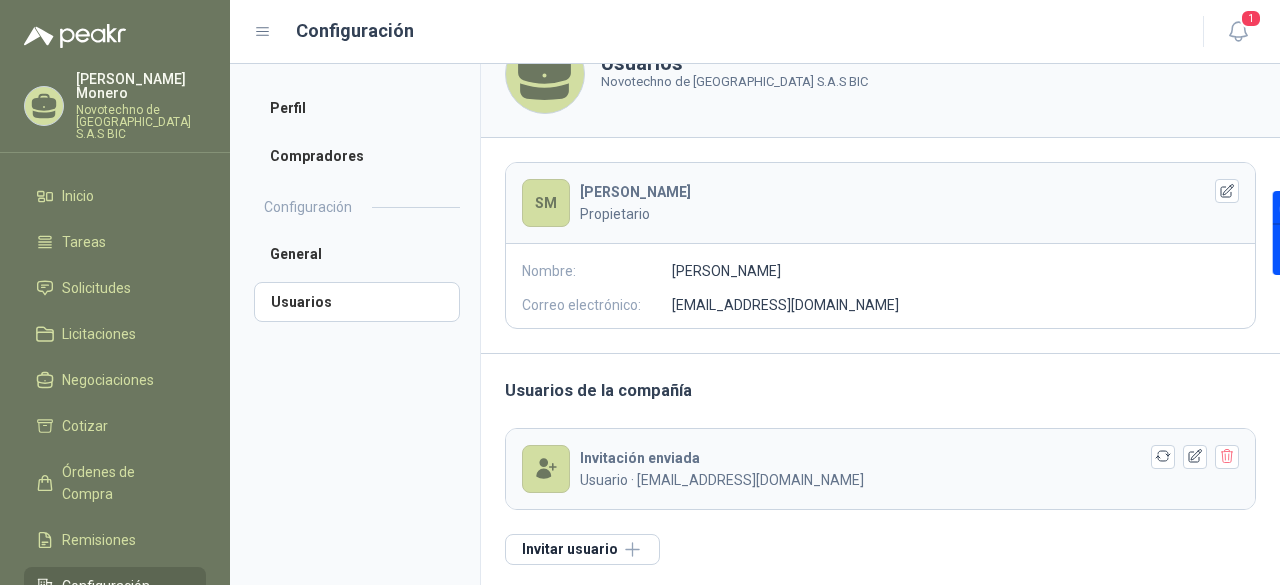 scroll, scrollTop: 0, scrollLeft: 0, axis: both 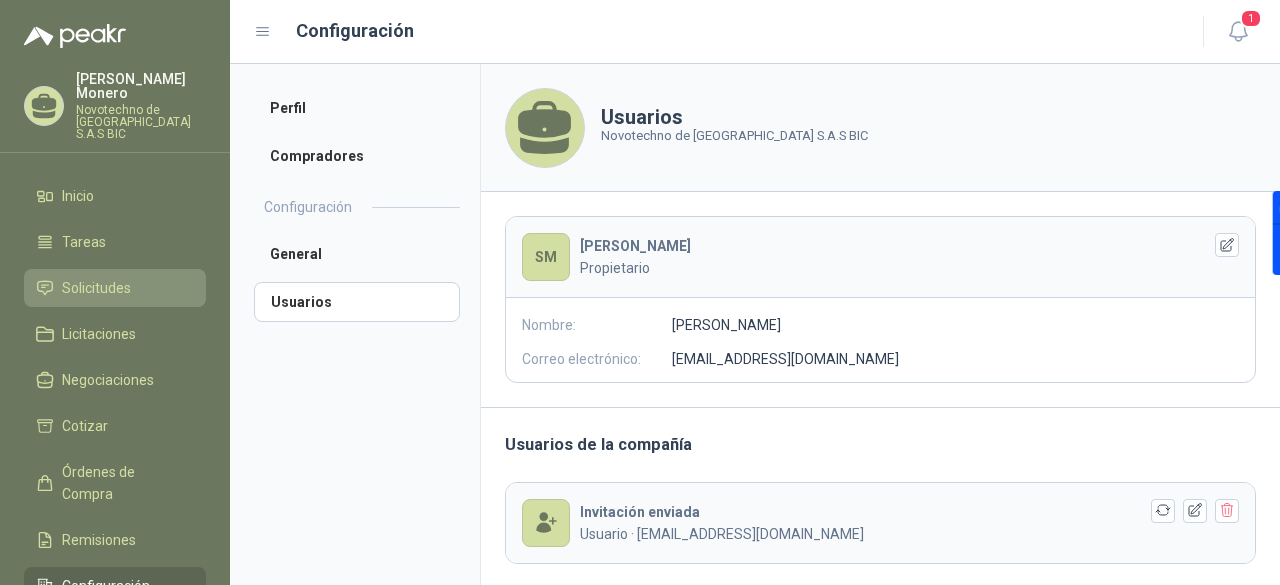 click on "Solicitudes" at bounding box center (115, 288) 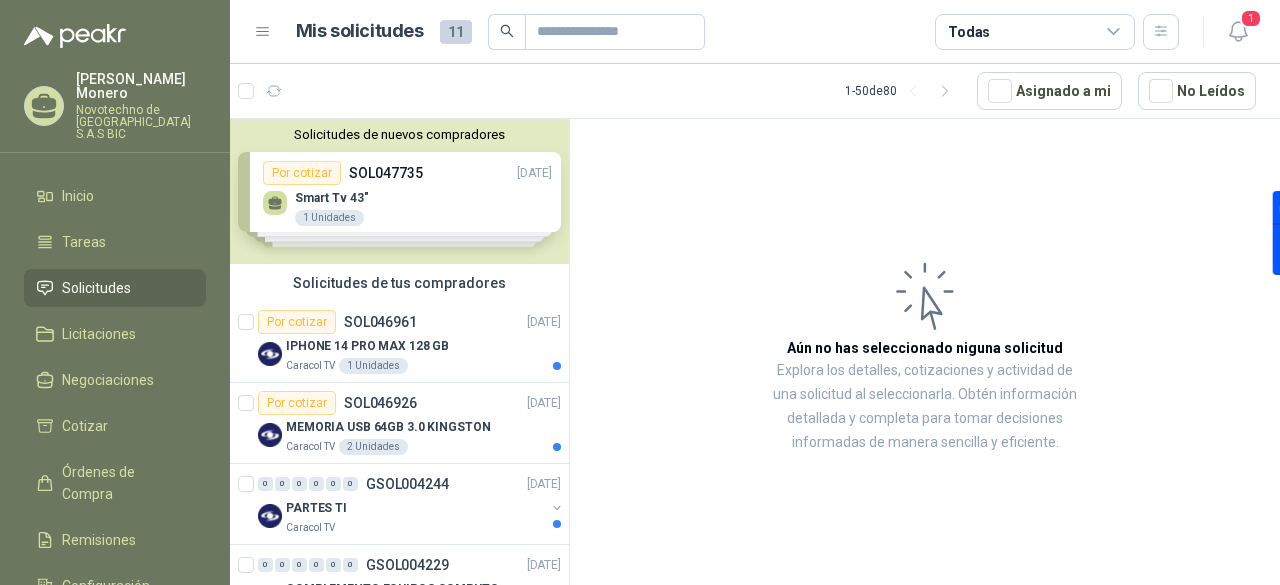 click on "Solicitudes de nuevos compradores Por cotizar SOL047735 [DATE]   Smart Tv 43" 1   Unidades Por cotizar SOL047667 [DATE]   TV SMARTV 42" 1   Unidades Por cotizar SOL046745 [DATE]   CABLE ENCAUCHETADO 3 X 16                200   MT   Por cotizar SOL046751 [DATE]   CABLE INSTRUMENTACION 3 X 18+1           250   MT   ¿Quieres recibir  cientos de solicitudes de compra  como estas todos los días? Agenda una reunión" at bounding box center [399, 191] 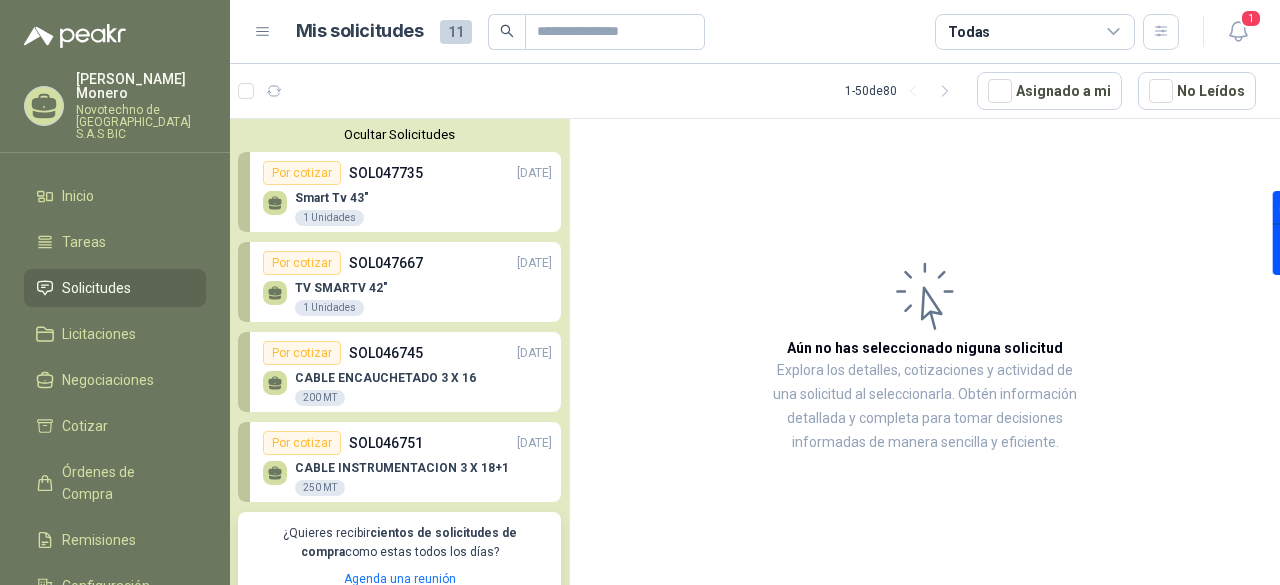 click on "Smart Tv 43" 1   Unidades" at bounding box center [407, 206] 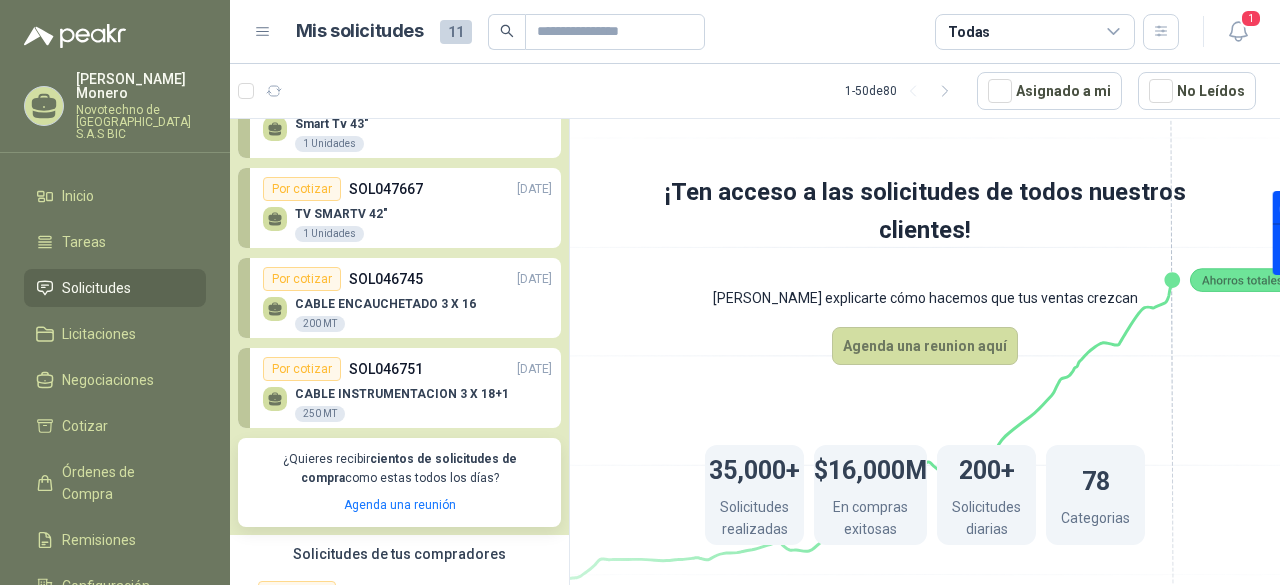 scroll, scrollTop: 65, scrollLeft: 0, axis: vertical 